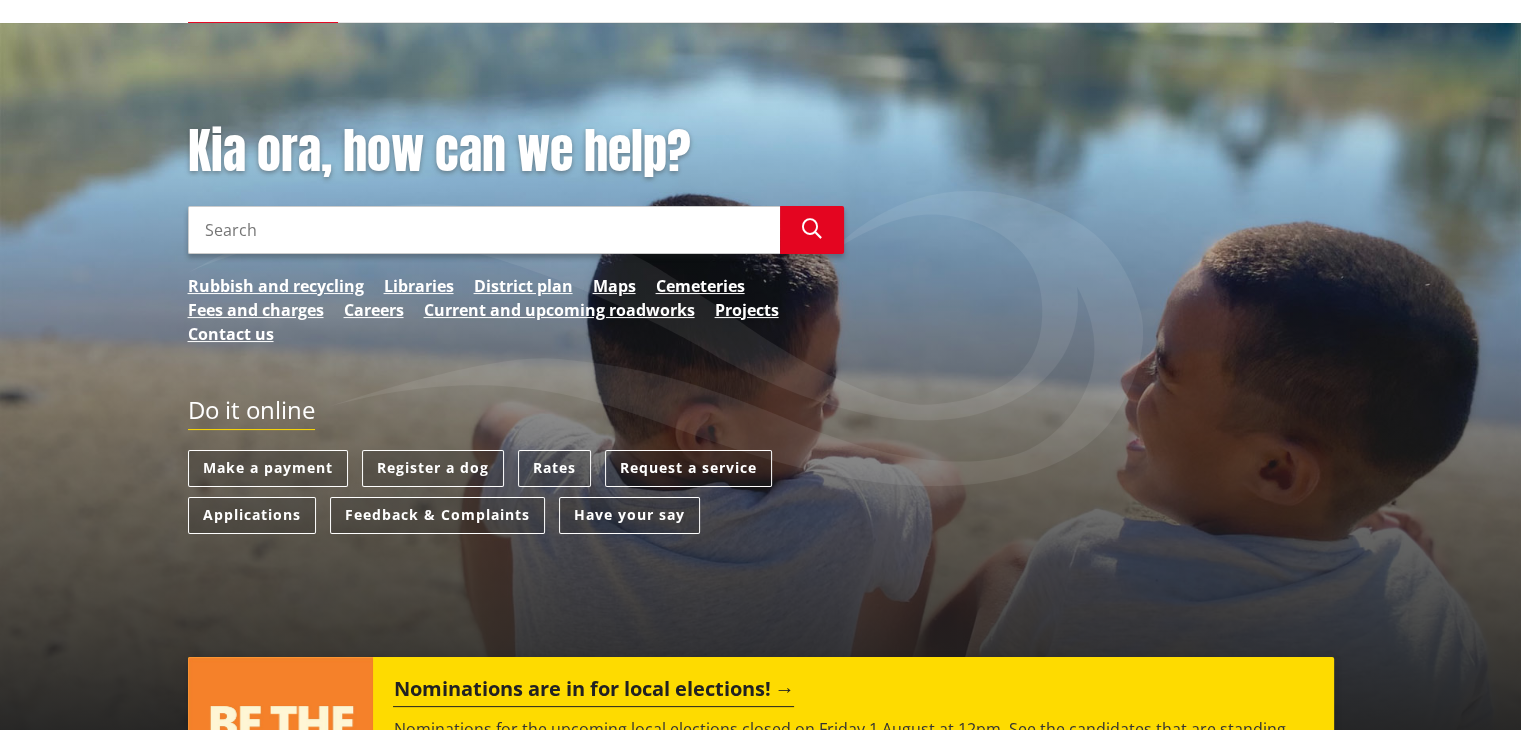 scroll, scrollTop: 200, scrollLeft: 0, axis: vertical 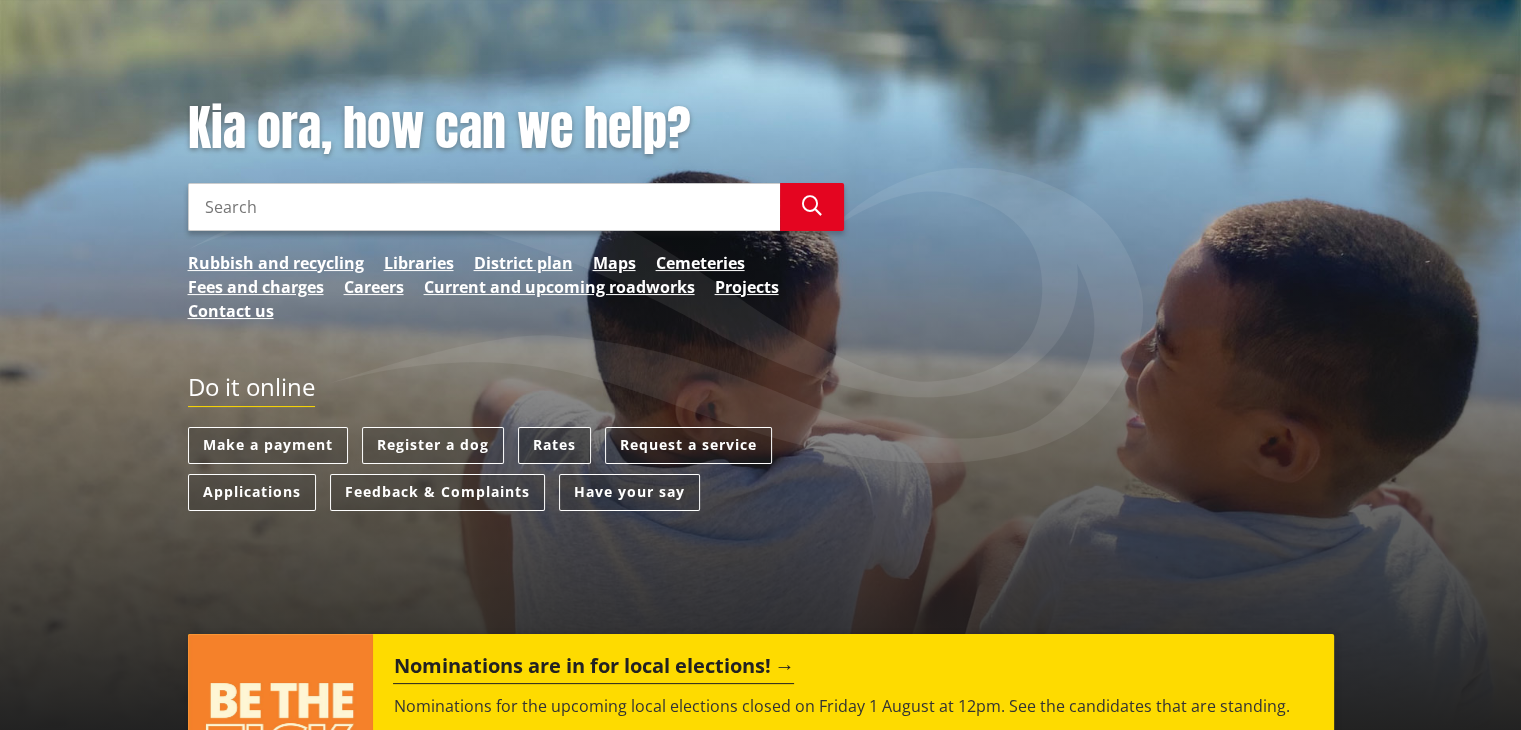 click on "Rates" at bounding box center [554, 445] 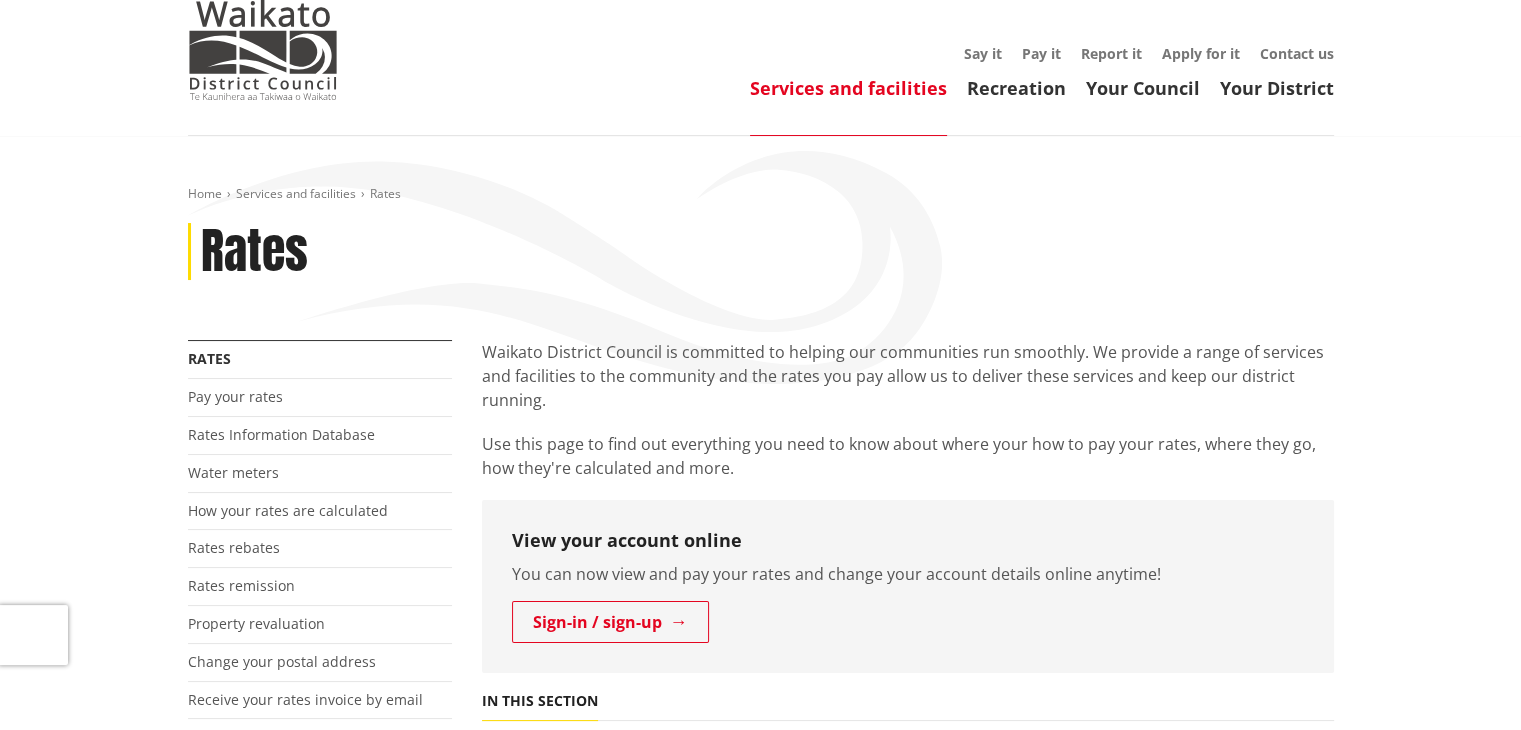 scroll, scrollTop: 100, scrollLeft: 0, axis: vertical 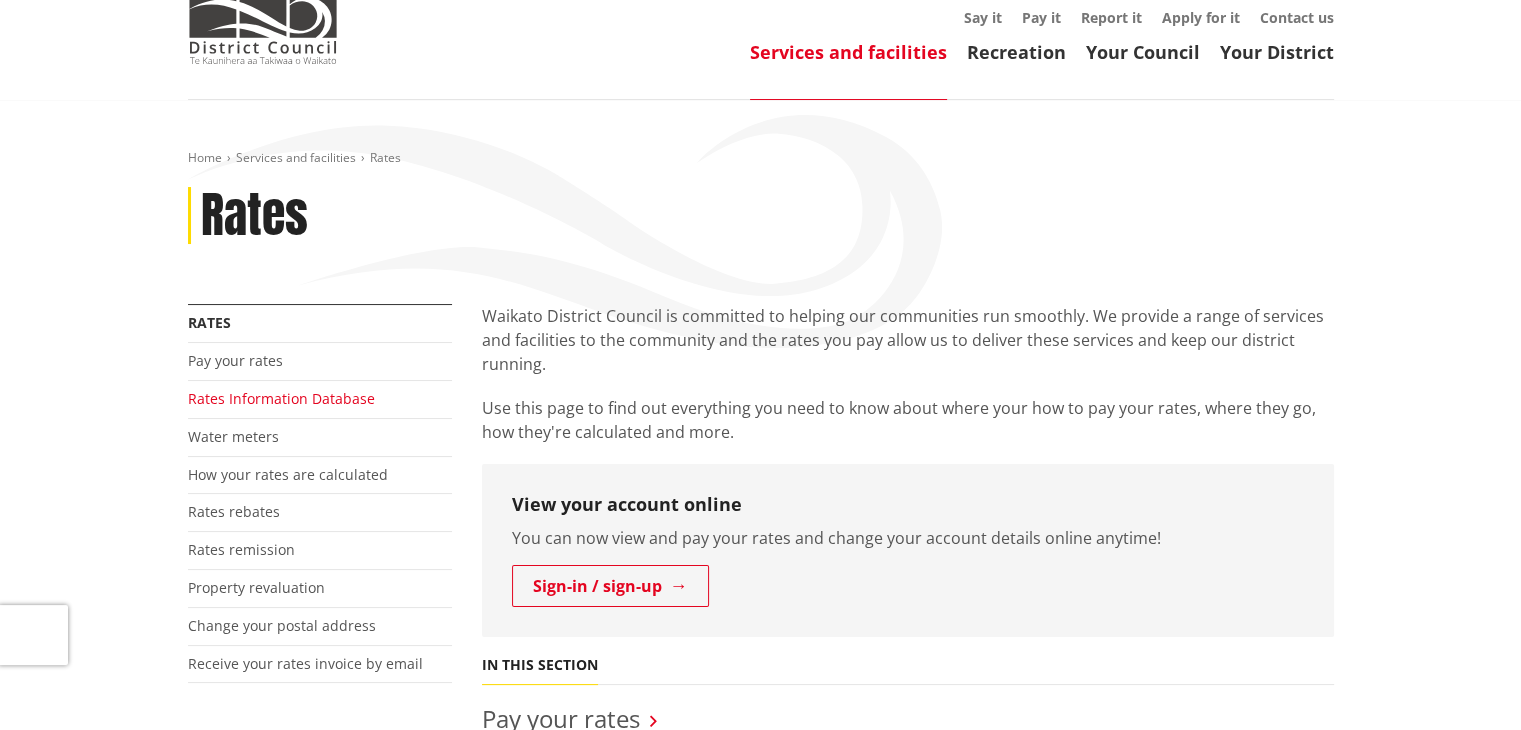 click on "Rates Information Database" at bounding box center (281, 398) 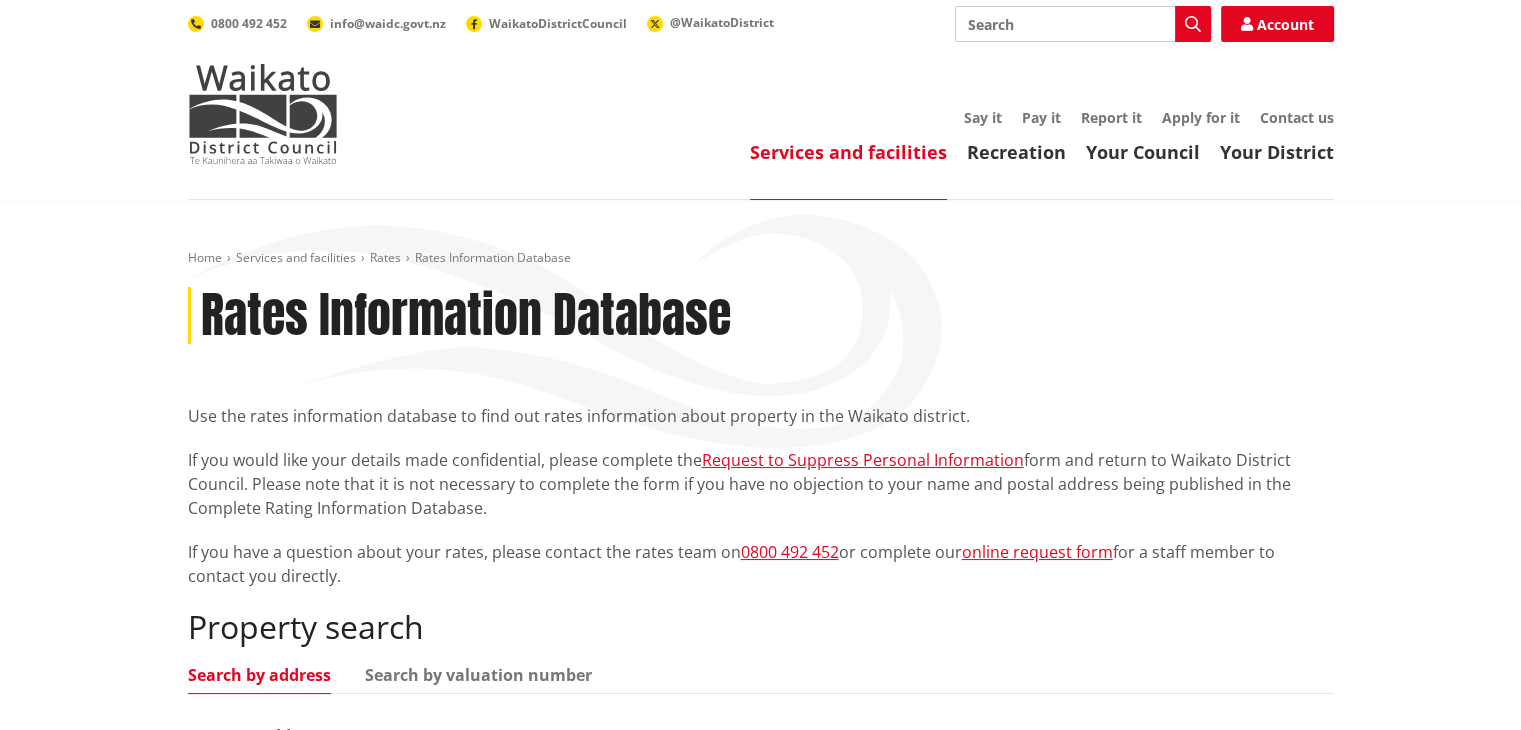scroll, scrollTop: 400, scrollLeft: 0, axis: vertical 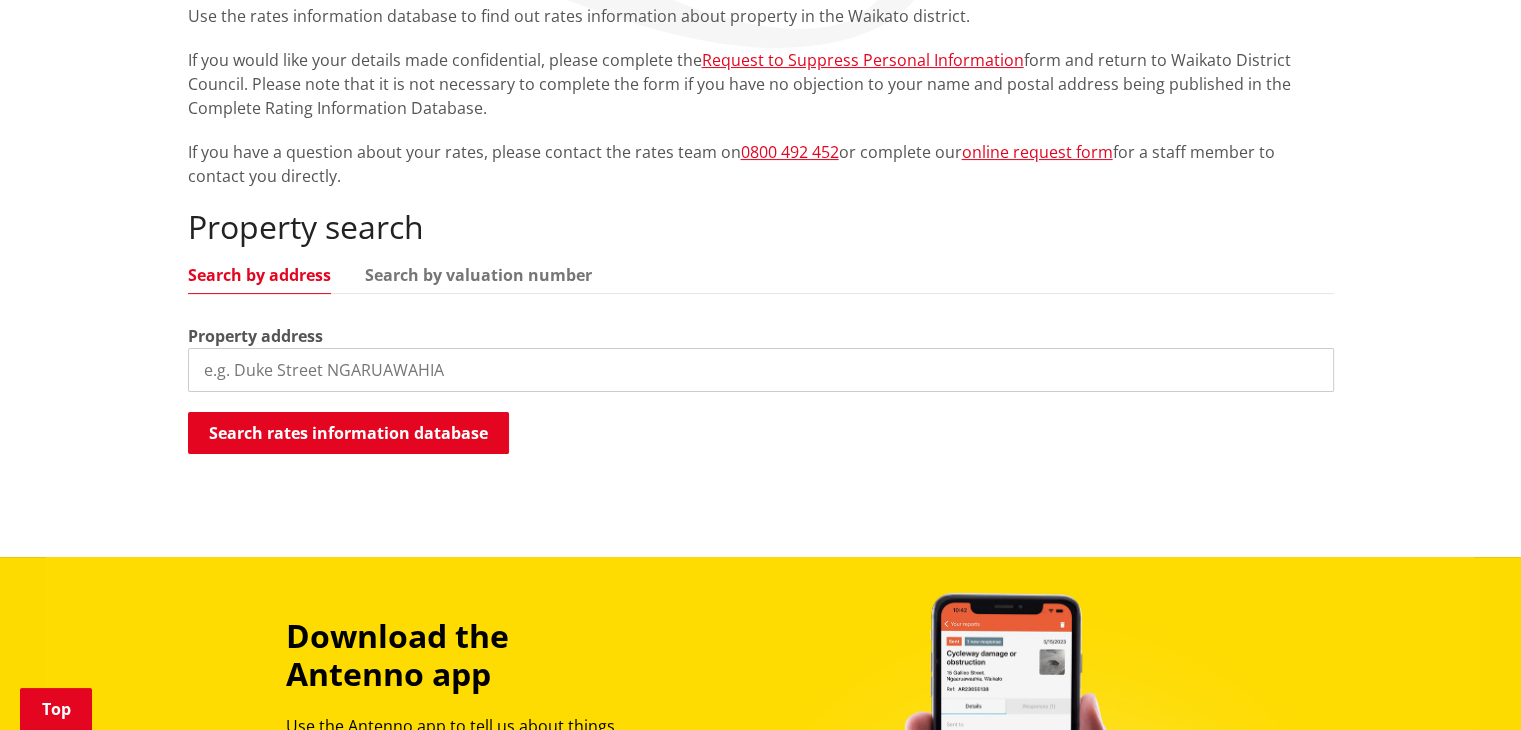 click at bounding box center (761, 370) 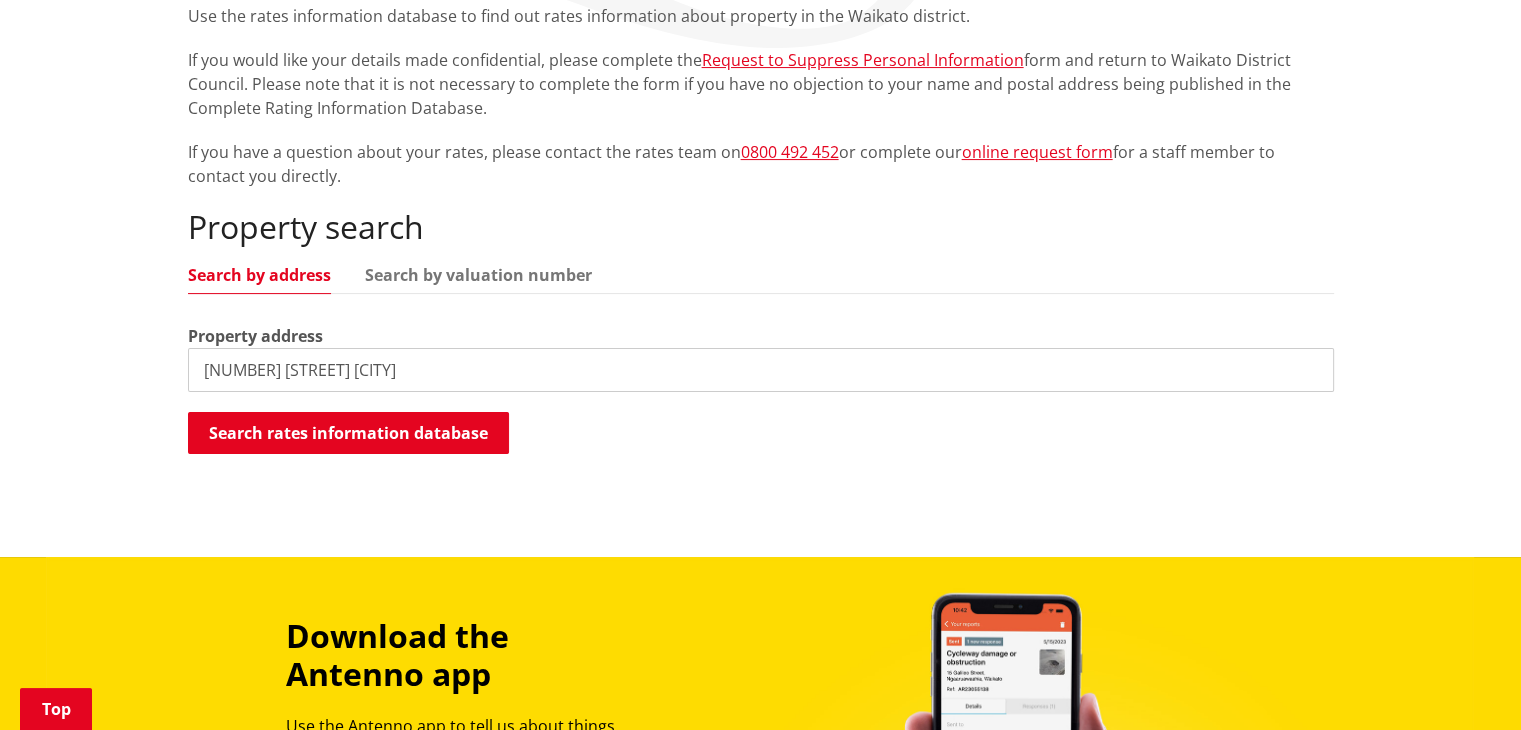type on "70 Te ahiawa Road raglan" 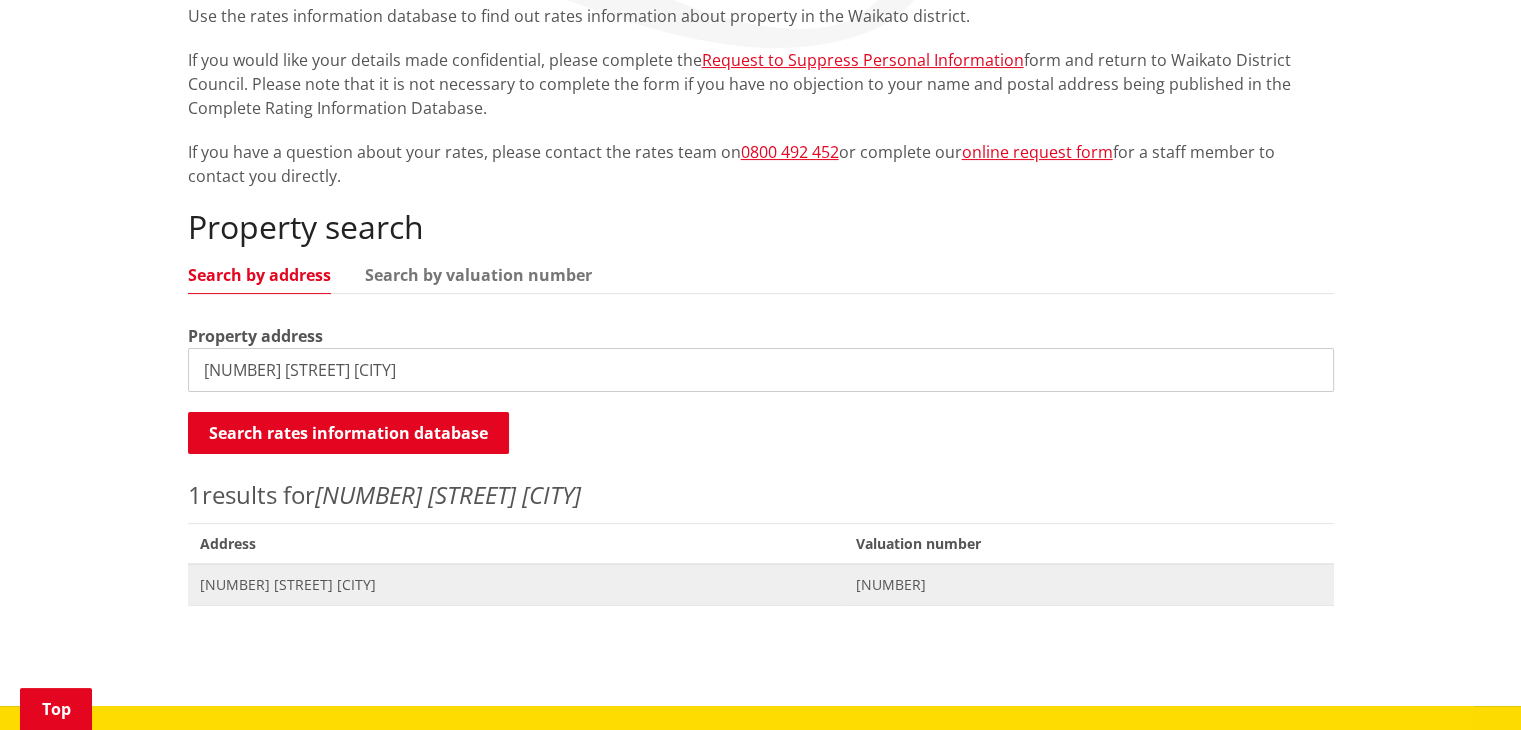 click on "70 Te Ahiawa Road RAGLAN" at bounding box center (516, 585) 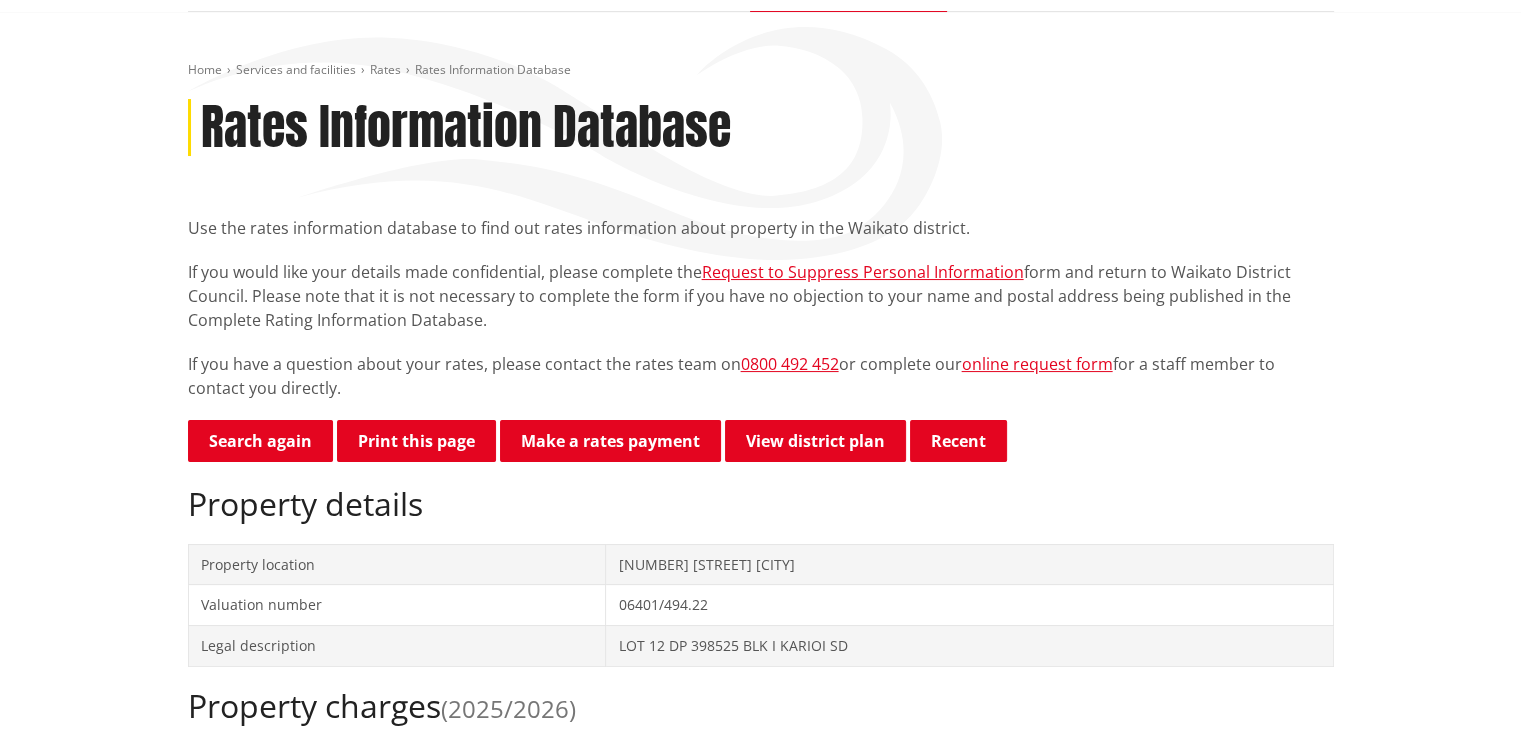 scroll, scrollTop: 200, scrollLeft: 0, axis: vertical 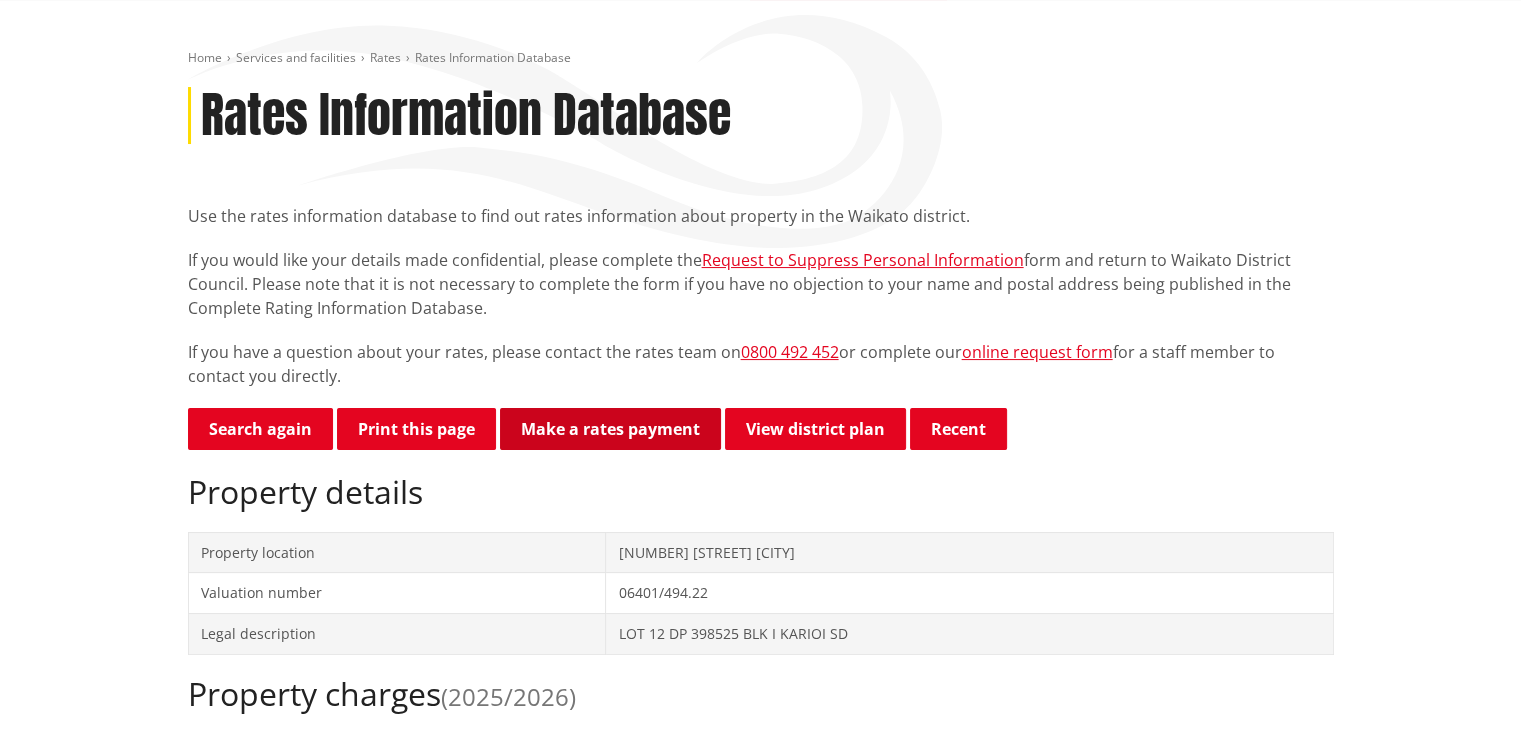 click on "Make a rates payment" at bounding box center (610, 429) 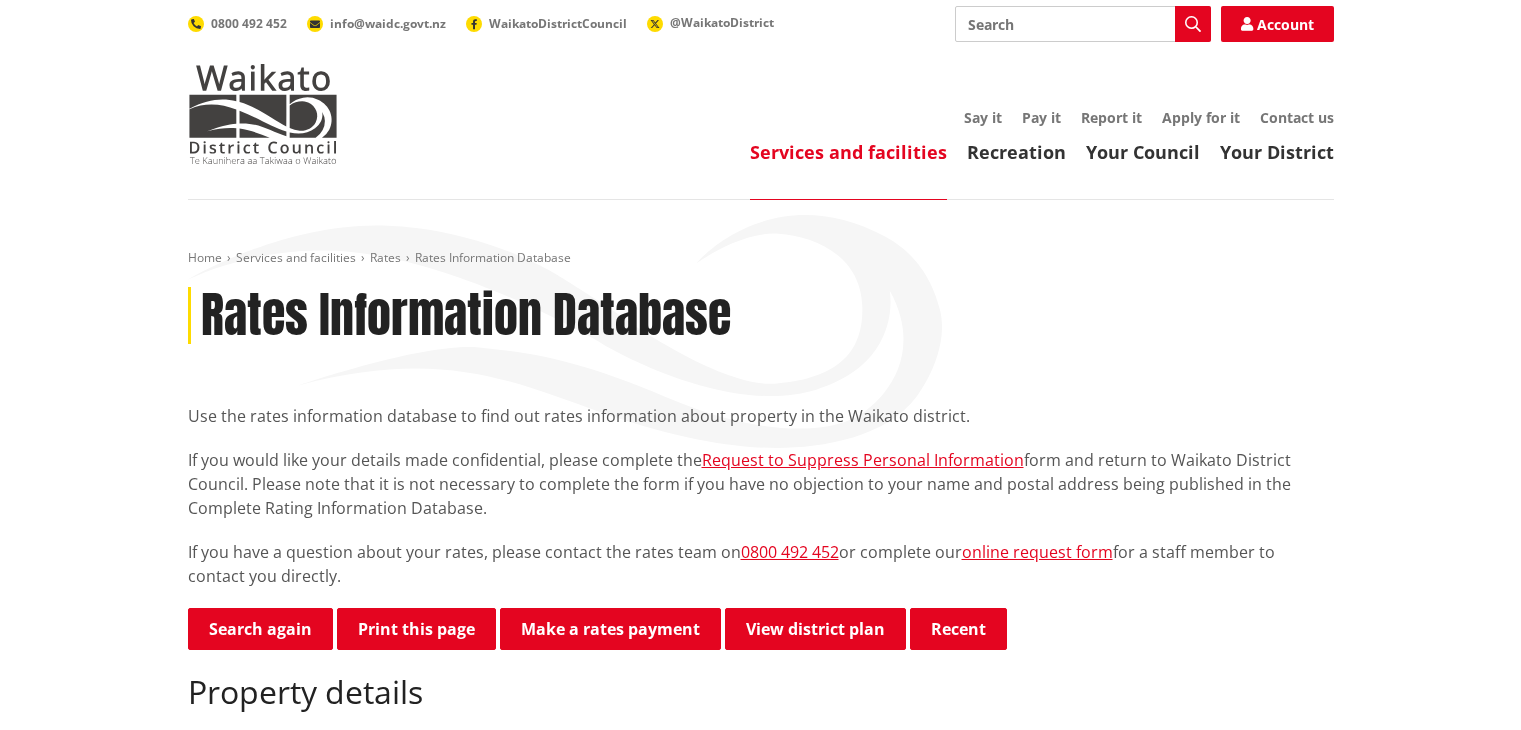 scroll, scrollTop: 200, scrollLeft: 0, axis: vertical 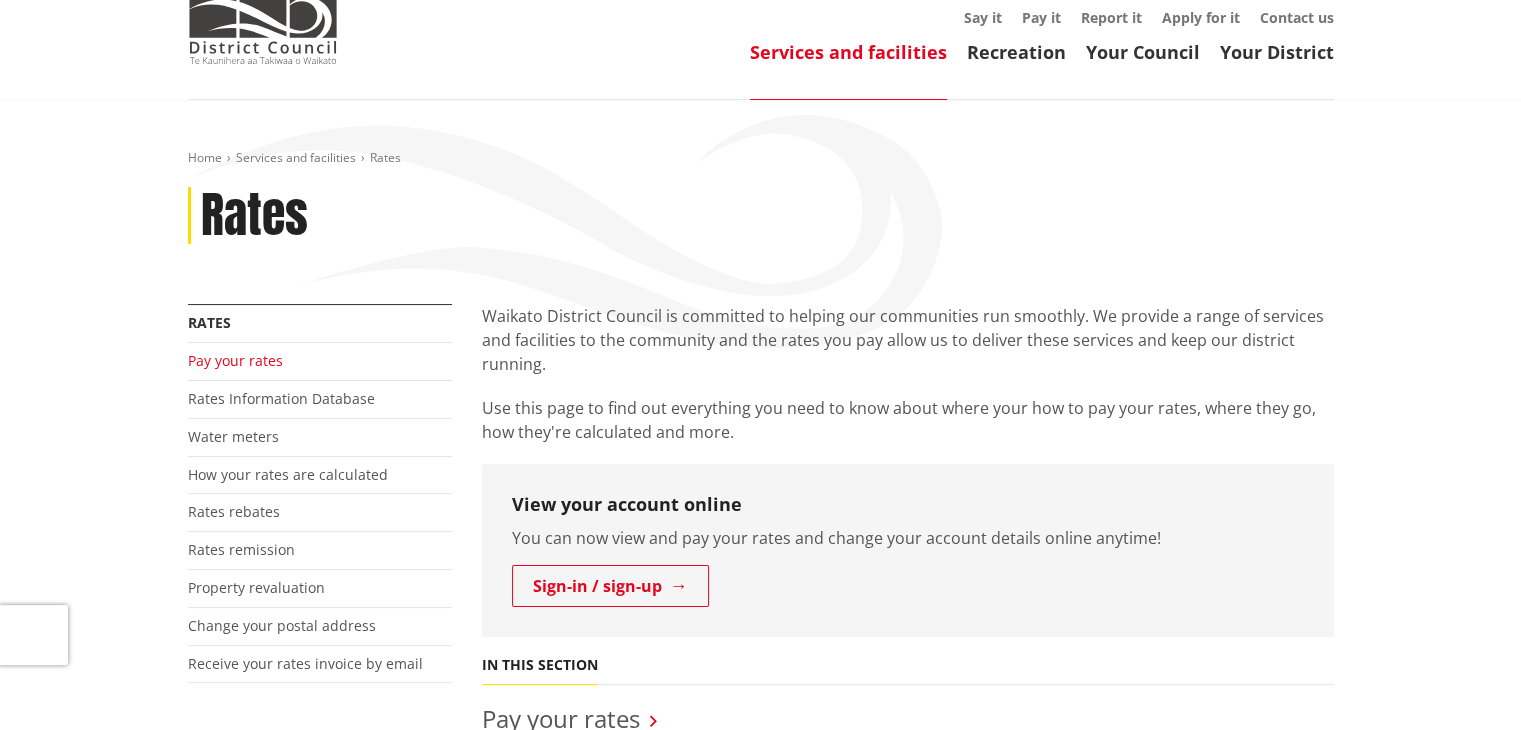 click on "Pay your rates" at bounding box center (235, 360) 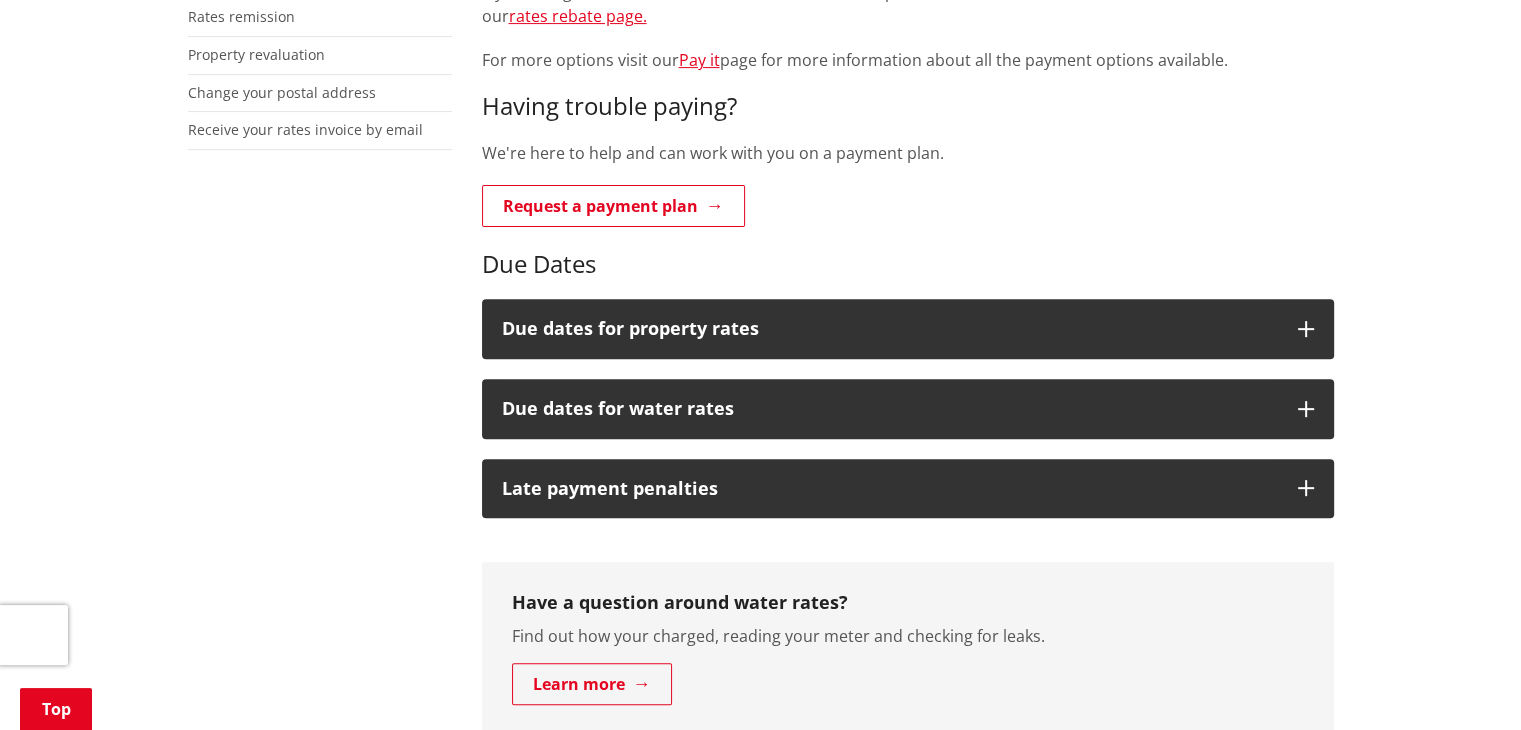 scroll, scrollTop: 700, scrollLeft: 0, axis: vertical 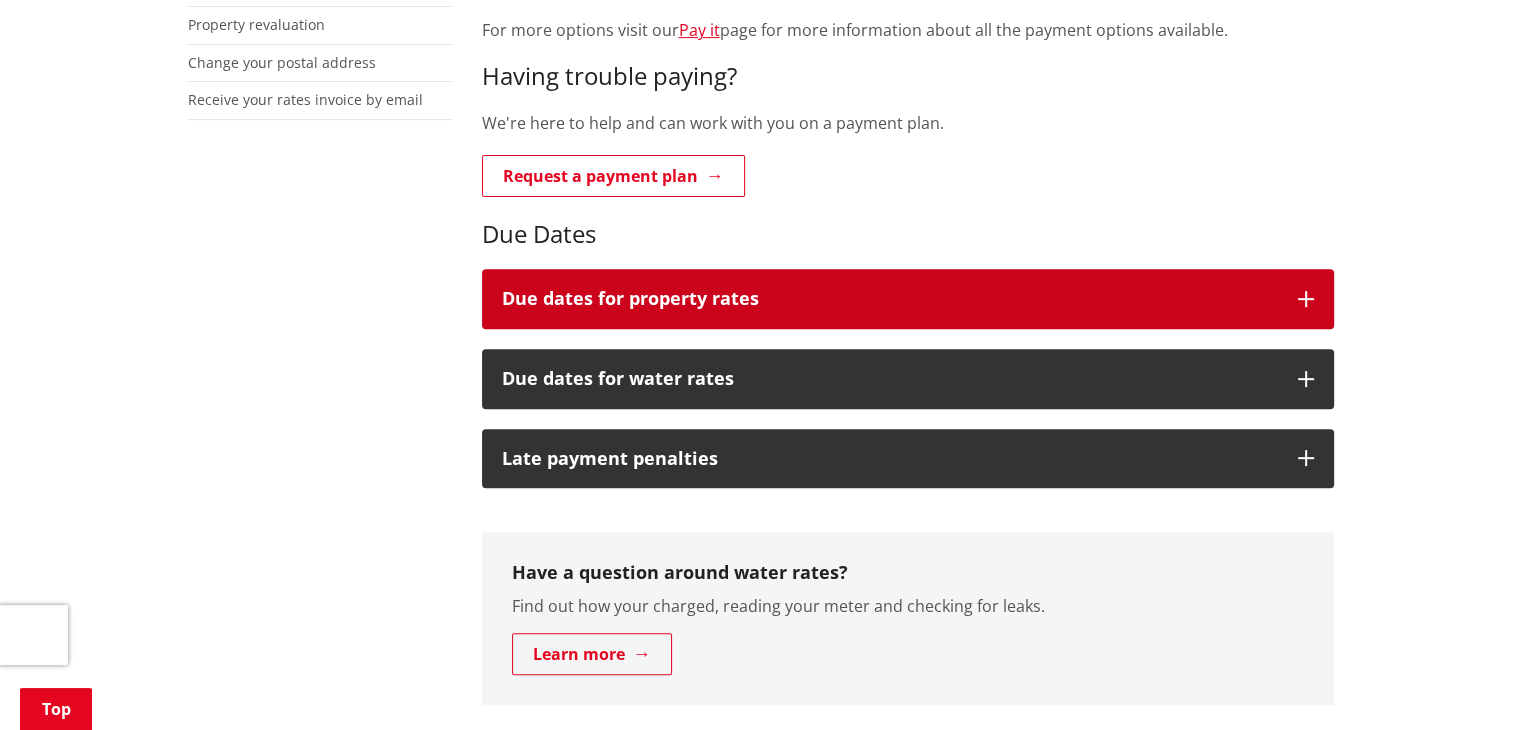 click at bounding box center (1306, 299) 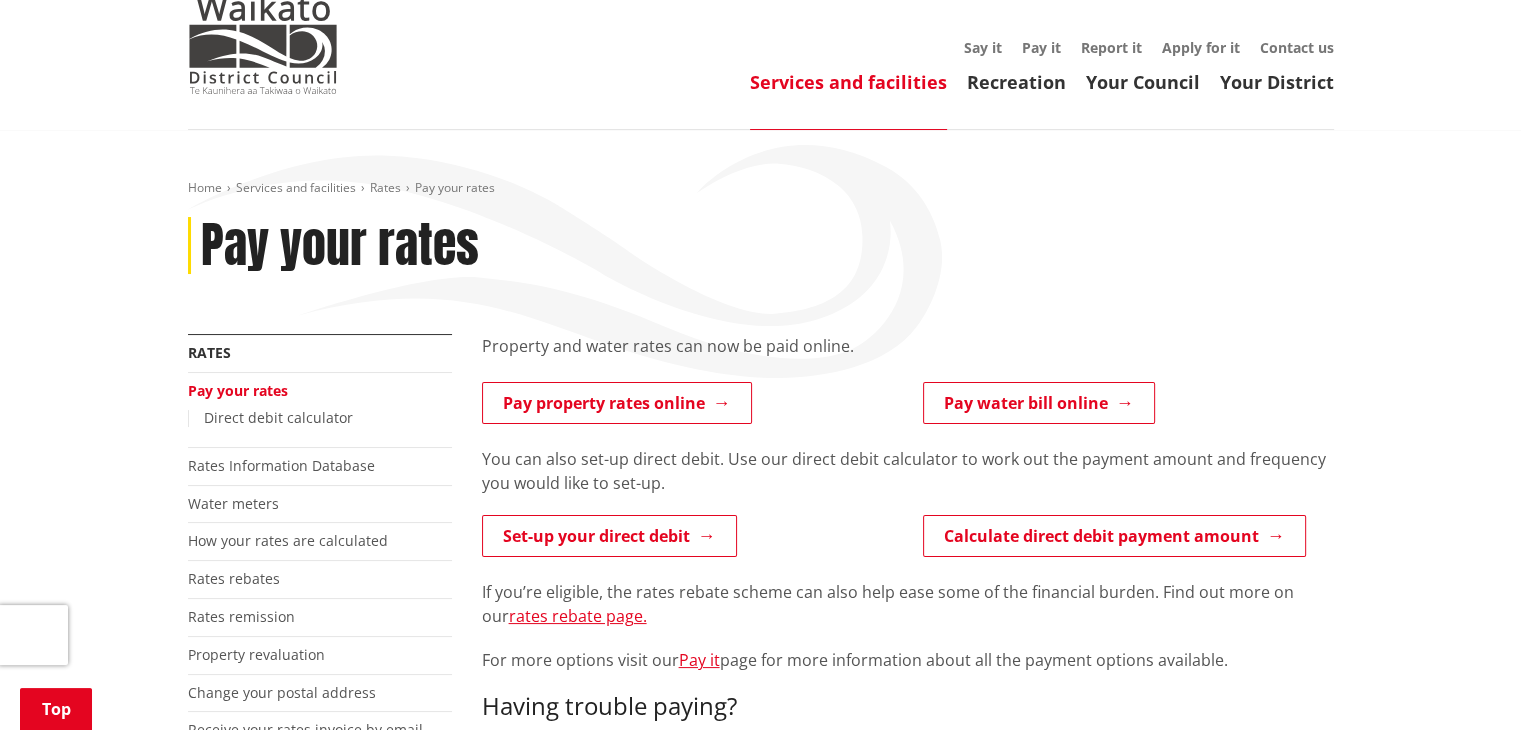 scroll, scrollTop: 0, scrollLeft: 0, axis: both 